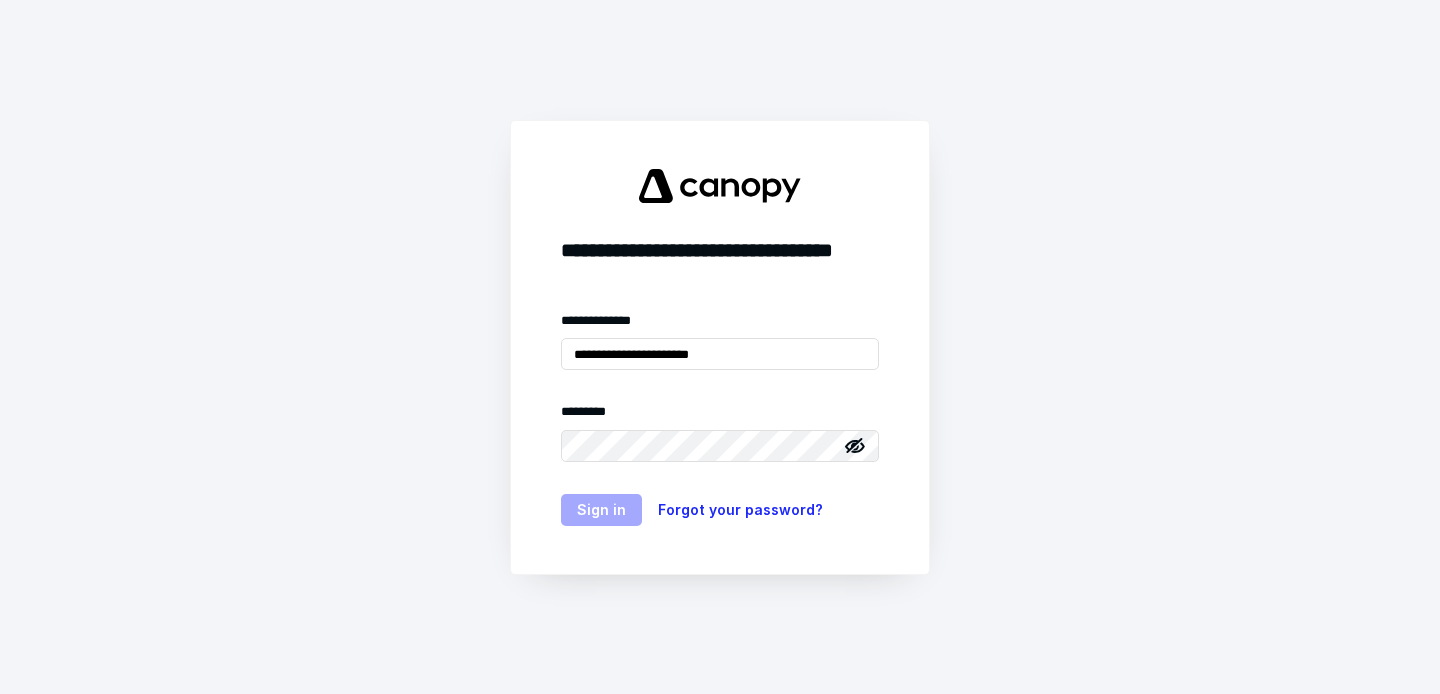 scroll, scrollTop: 0, scrollLeft: 0, axis: both 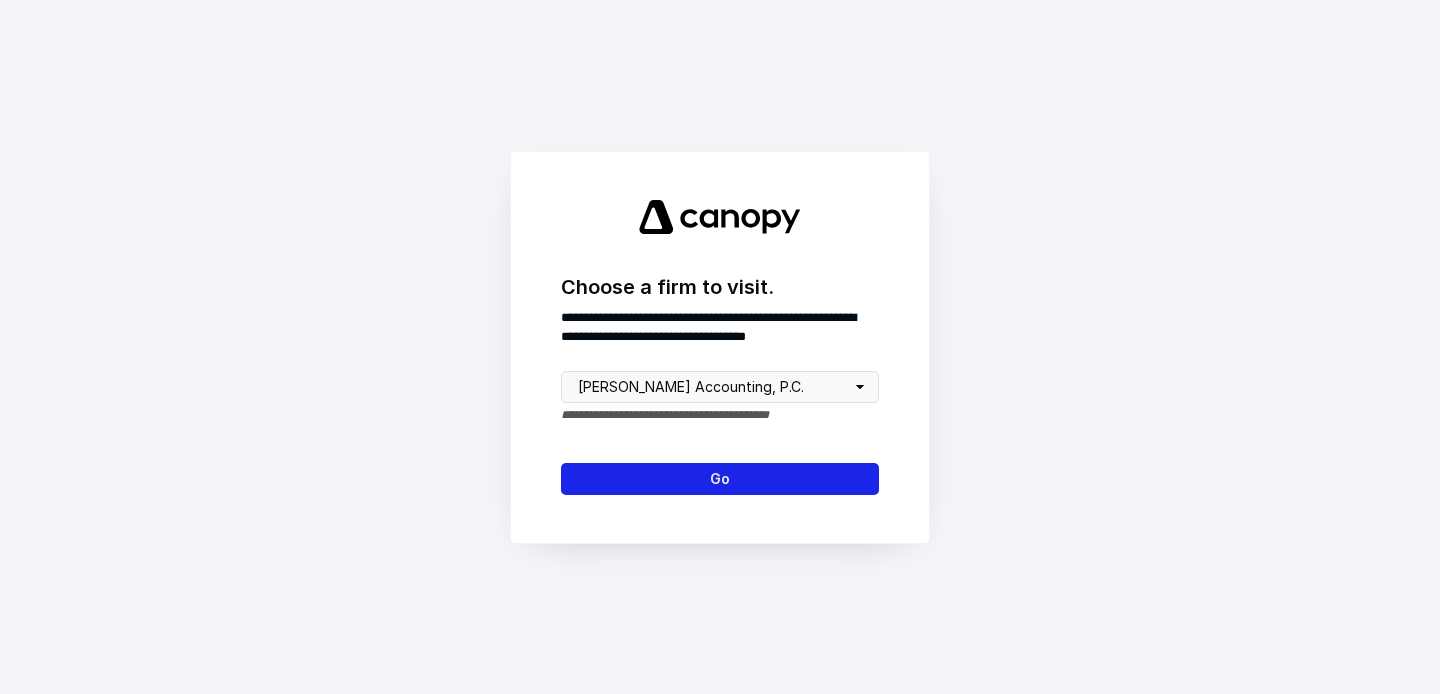click on "Go" at bounding box center [720, 479] 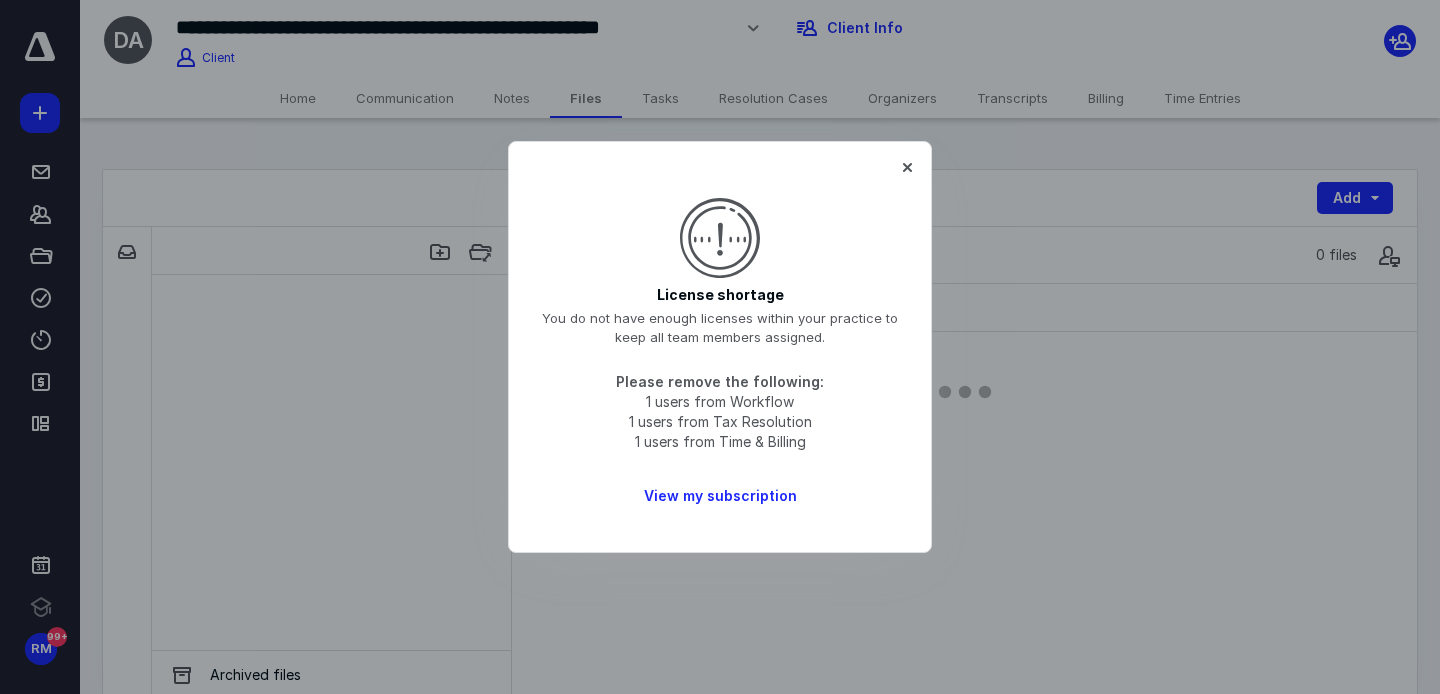 click on "View my subscription" at bounding box center [720, 496] 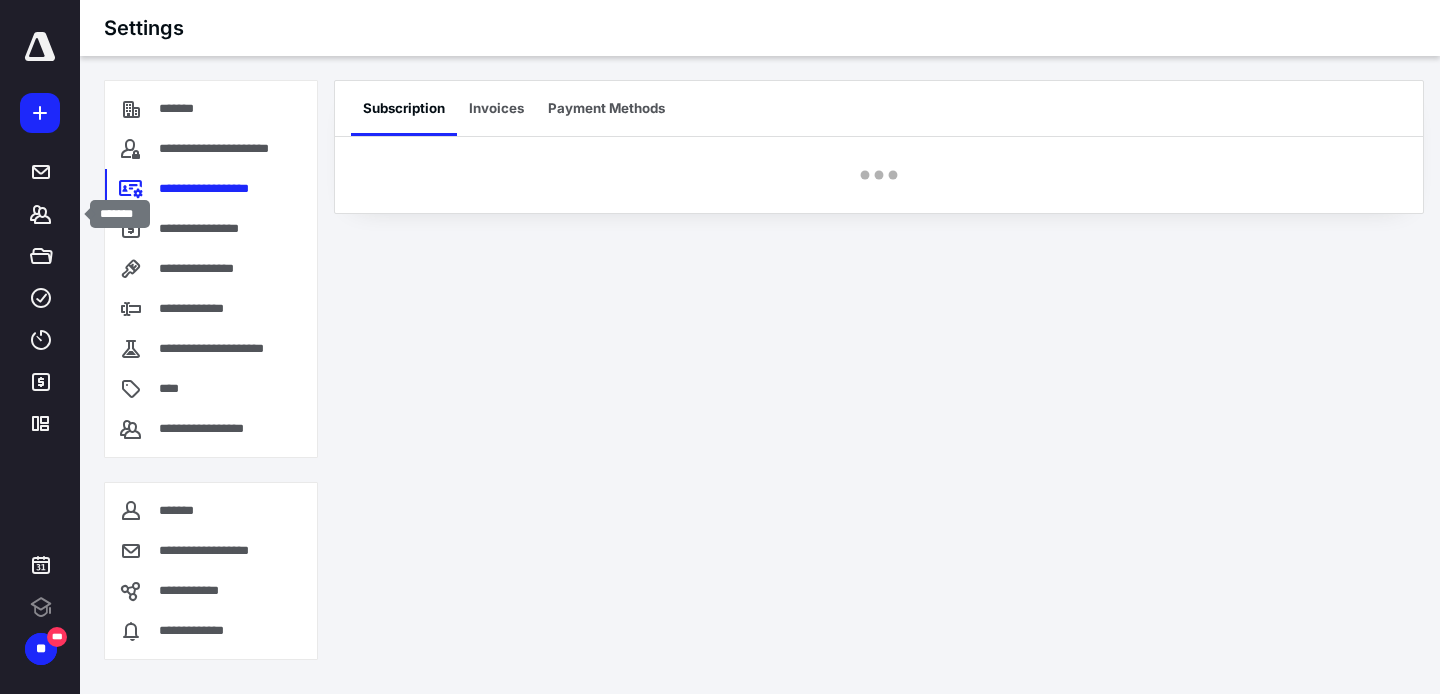 scroll, scrollTop: 0, scrollLeft: 0, axis: both 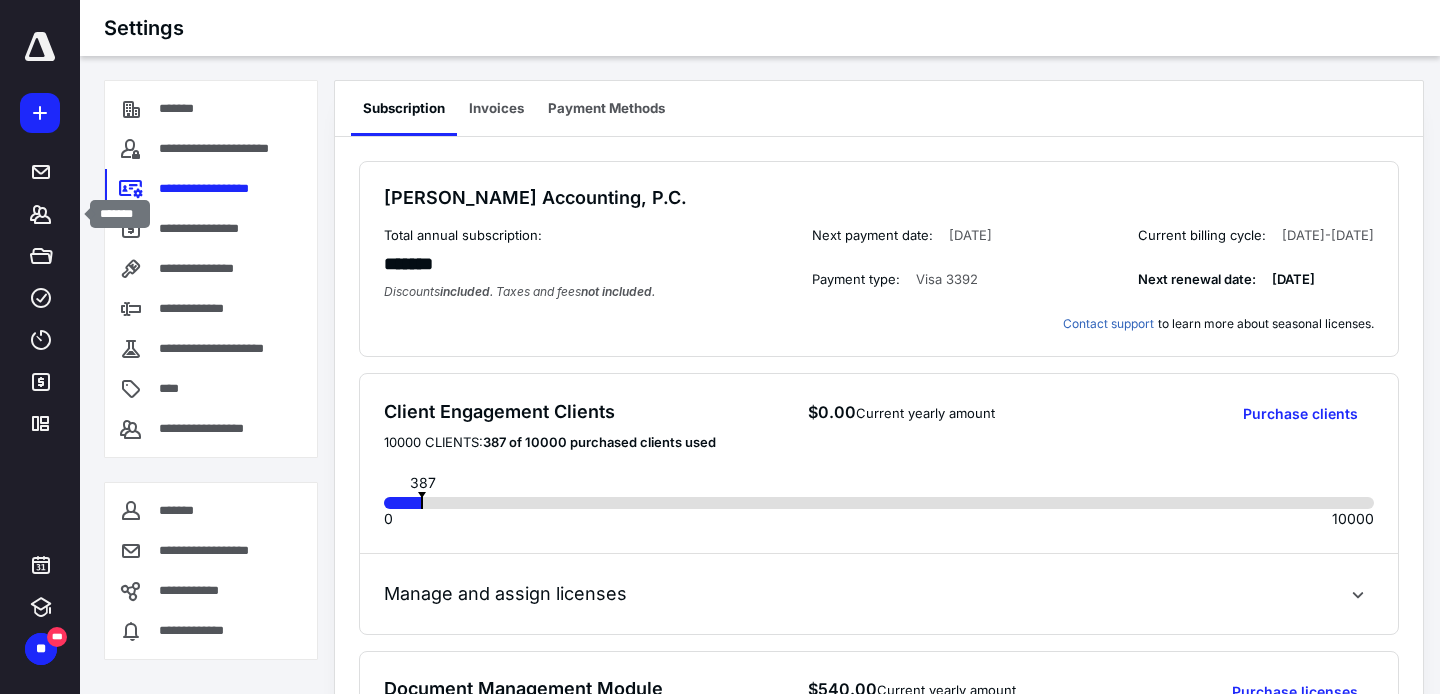click 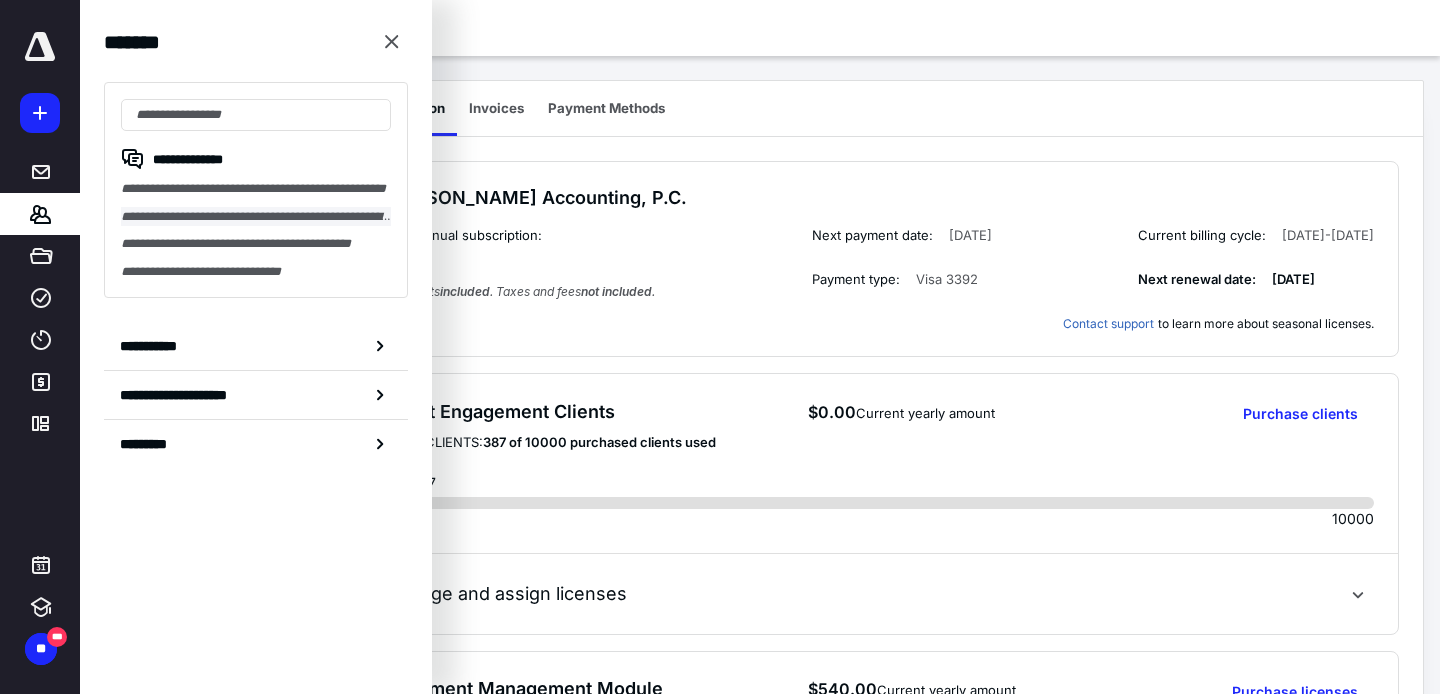 click on "**********" at bounding box center [256, 217] 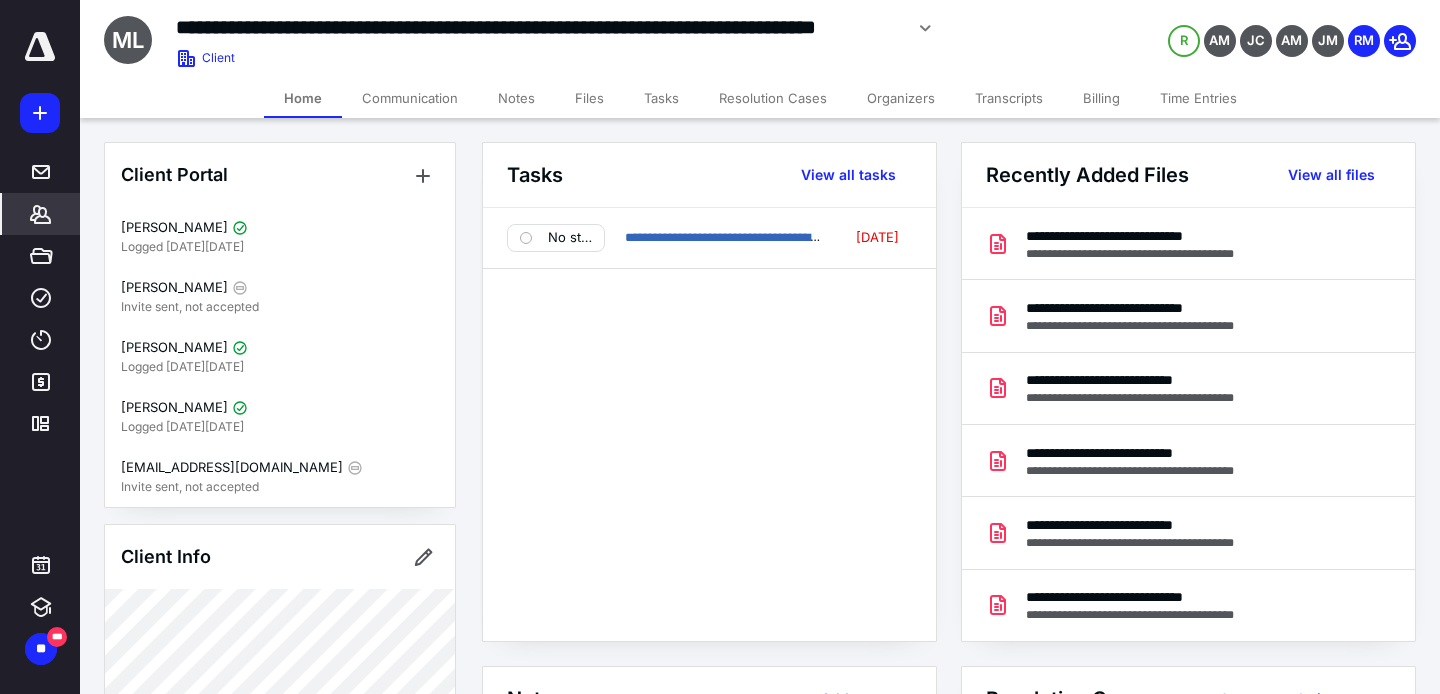 click on "Files" at bounding box center (589, 98) 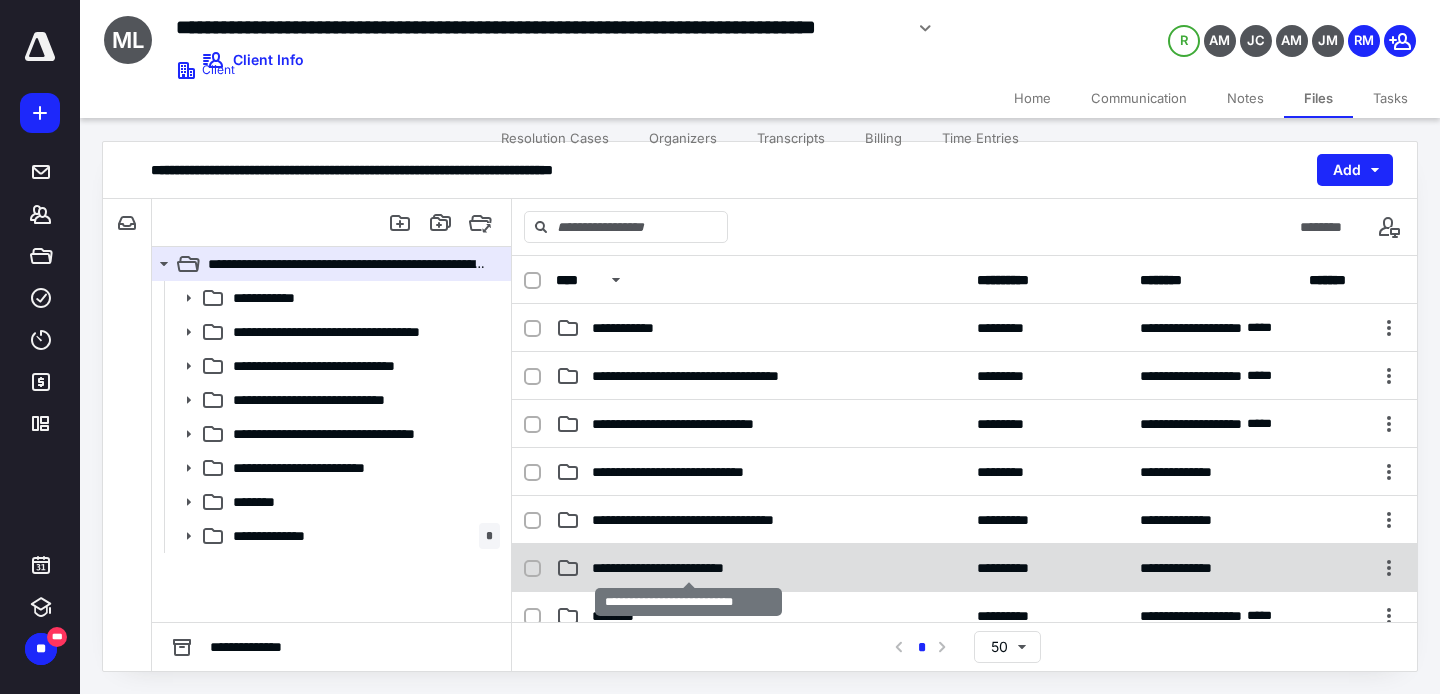 click on "**********" at bounding box center [689, 568] 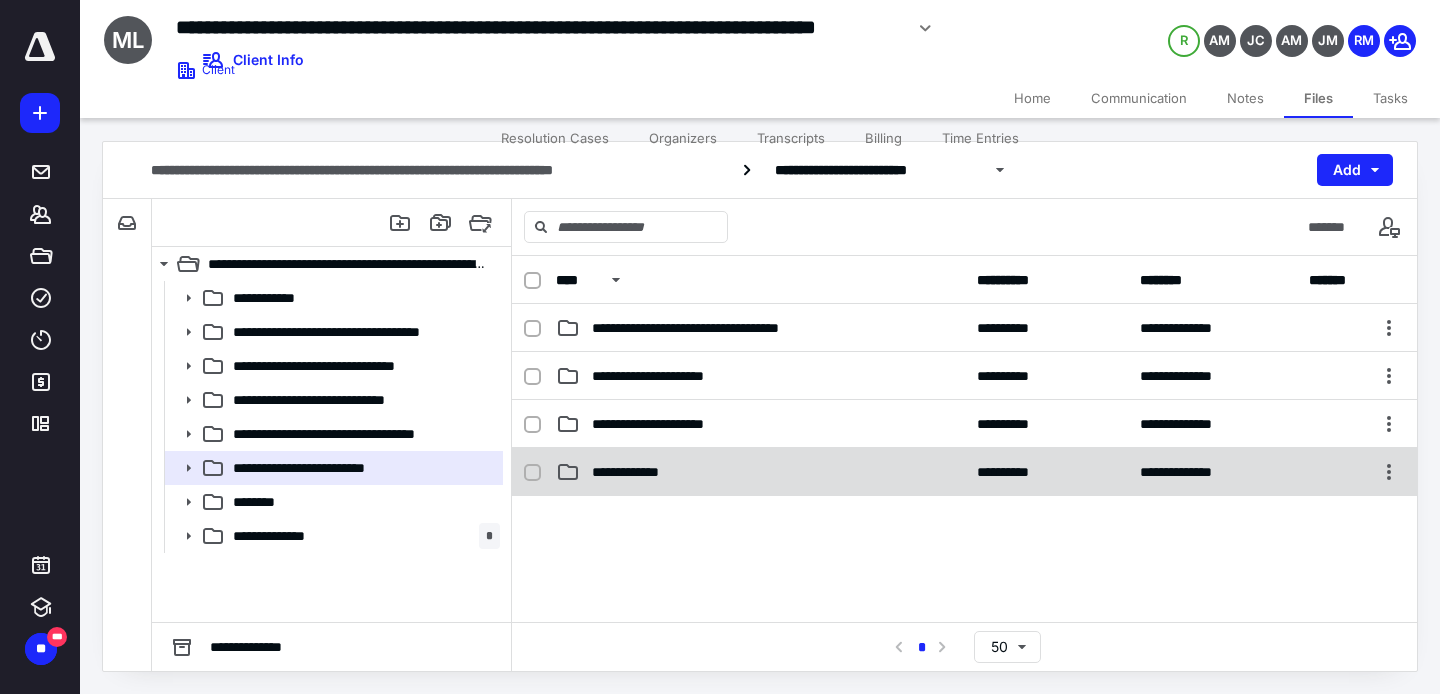 click on "**********" at bounding box center (649, 472) 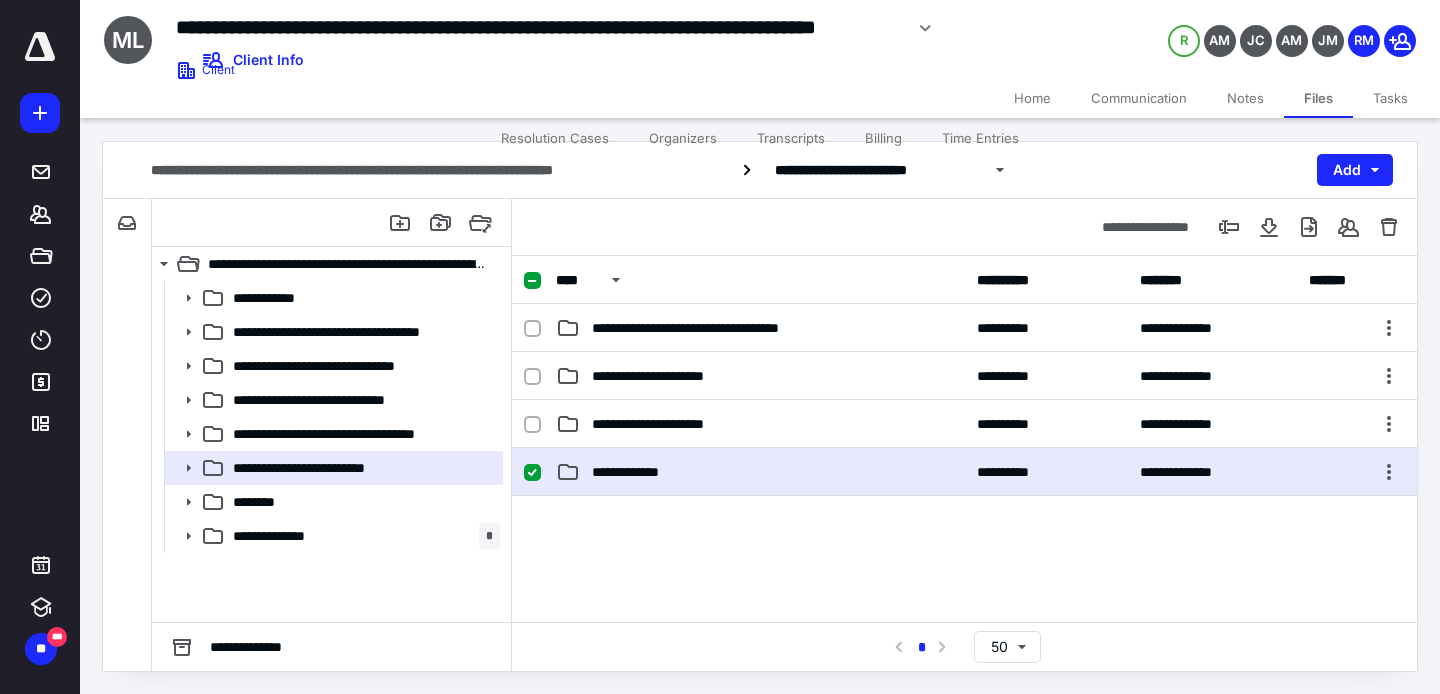click on "**********" at bounding box center [649, 472] 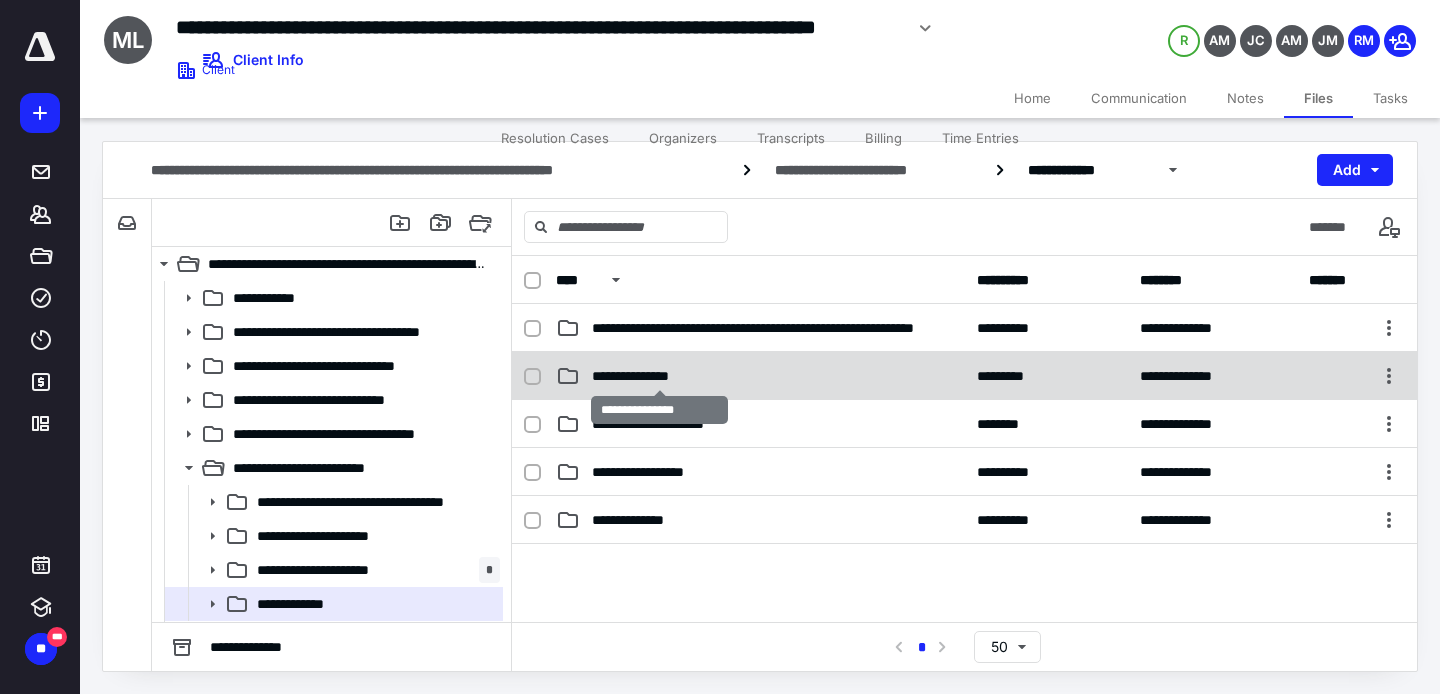 click on "**********" at bounding box center [659, 376] 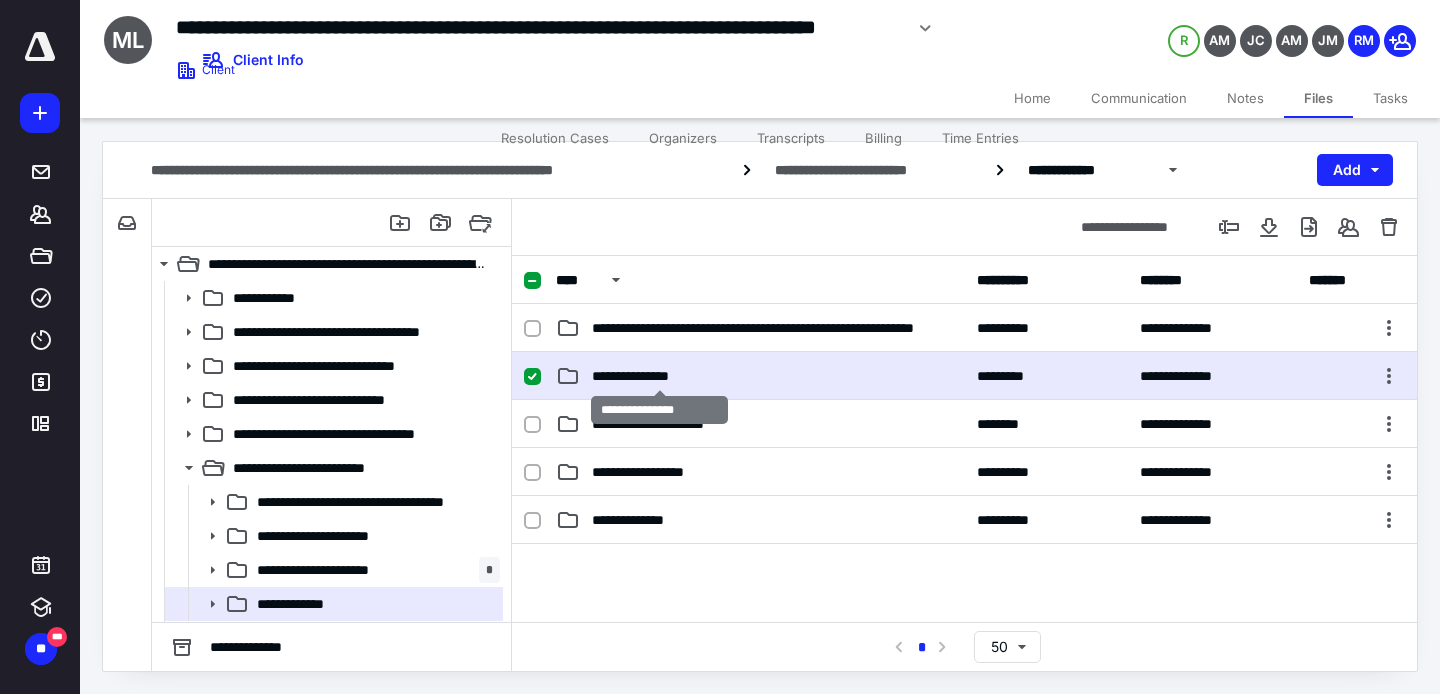click on "**********" at bounding box center (659, 376) 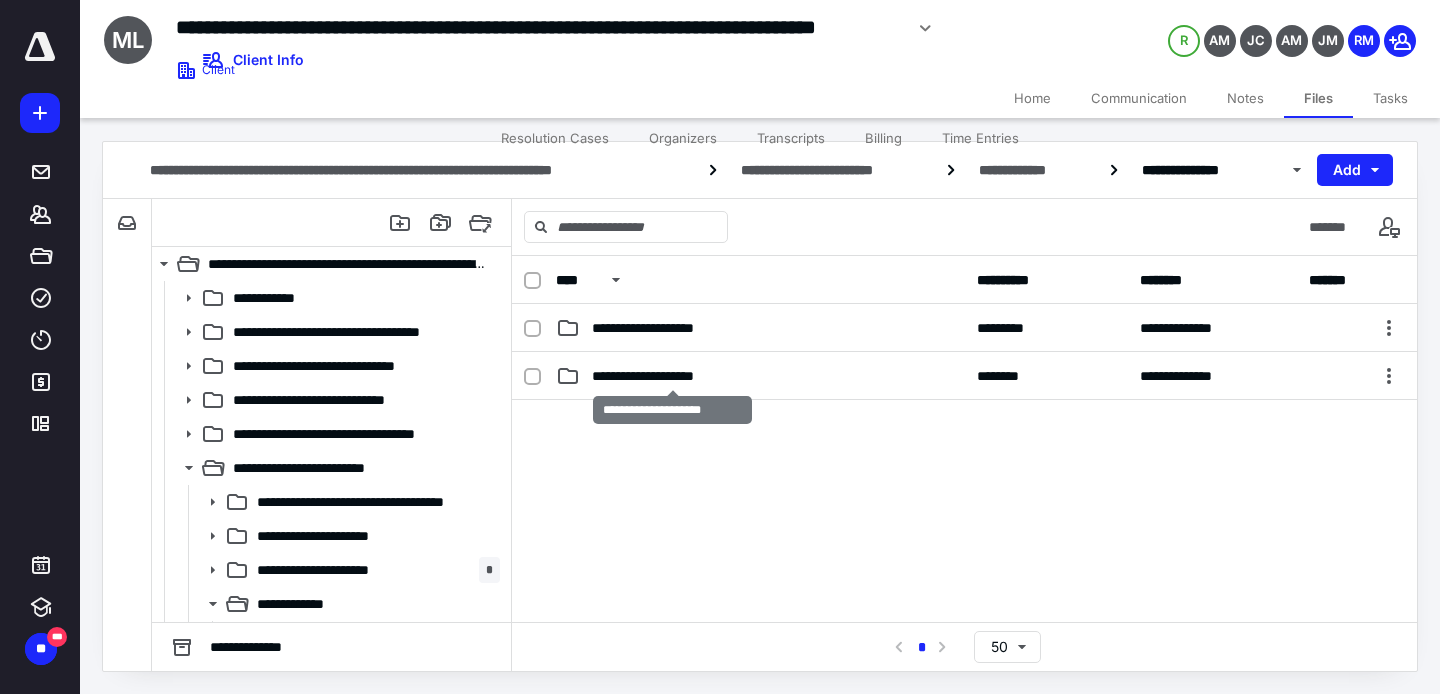 click on "**********" at bounding box center [672, 376] 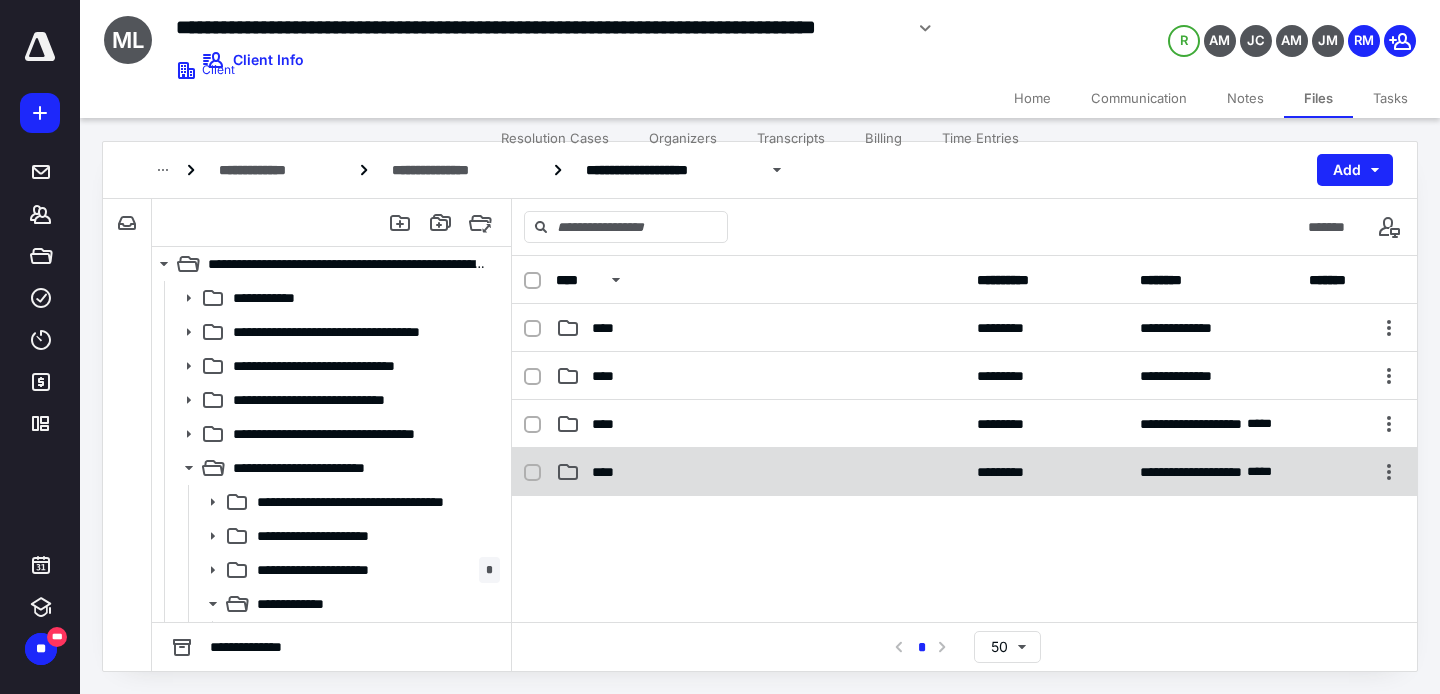 click on "****" at bounding box center (760, 472) 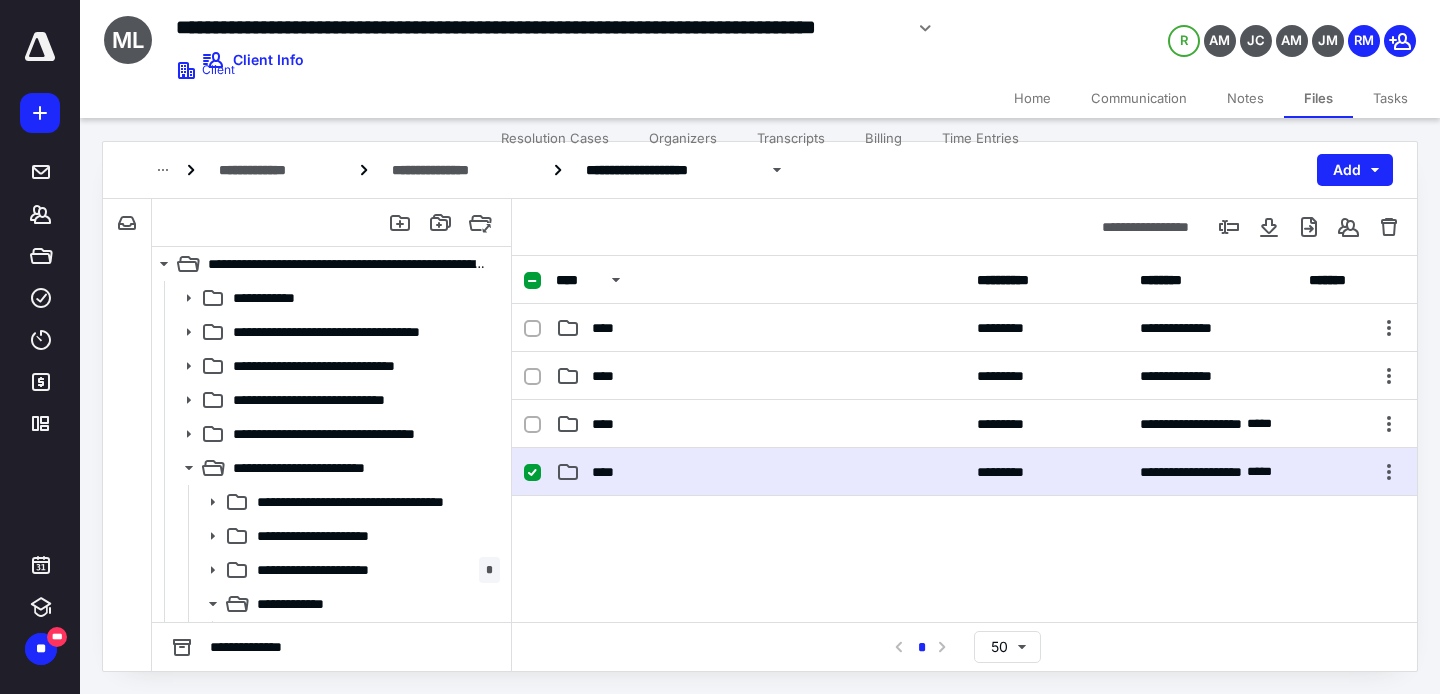 click on "****" at bounding box center [760, 472] 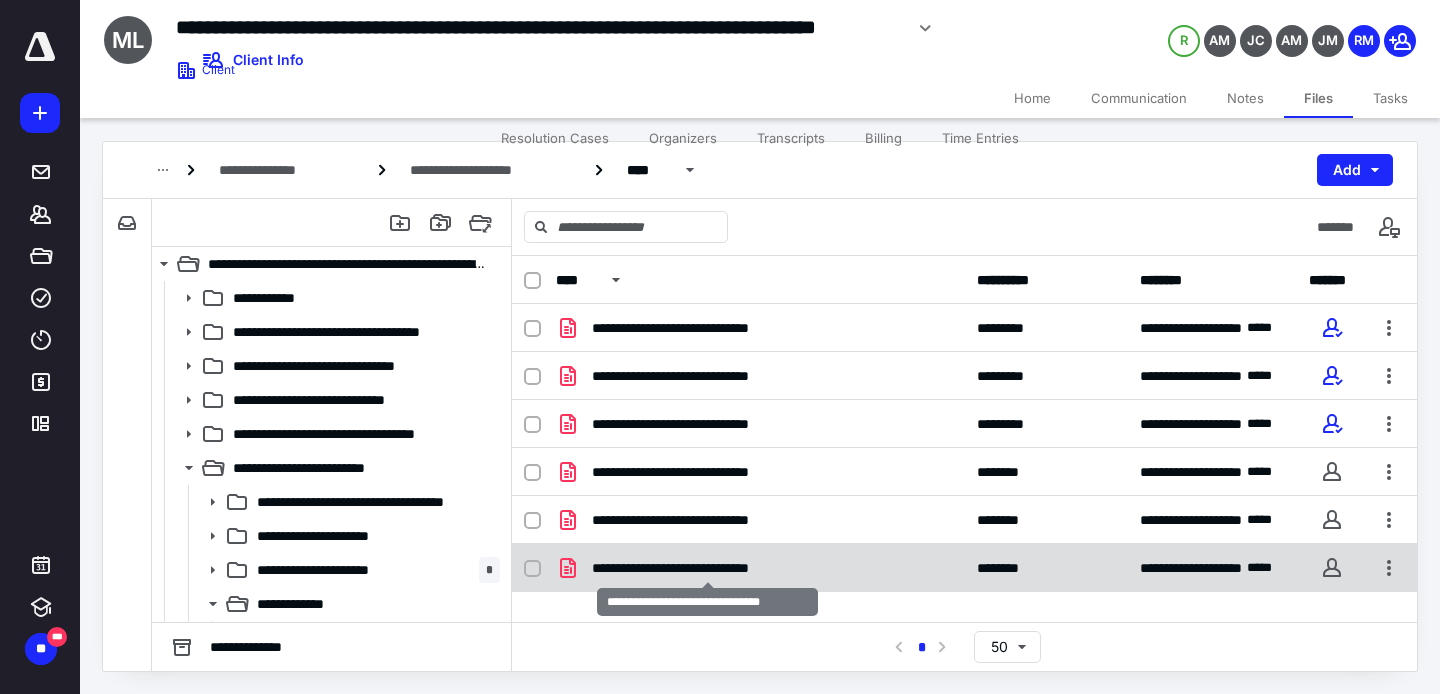 click on "**********" at bounding box center [707, 568] 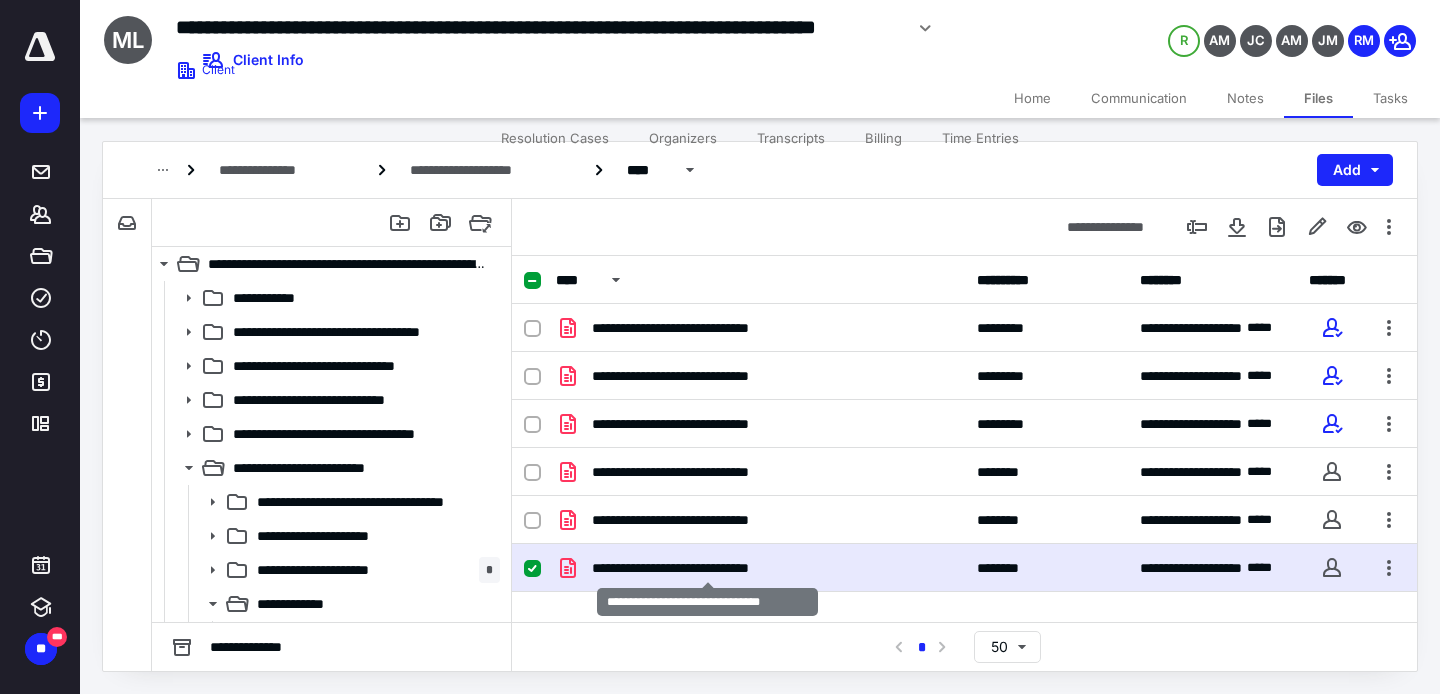 click on "**********" at bounding box center [707, 568] 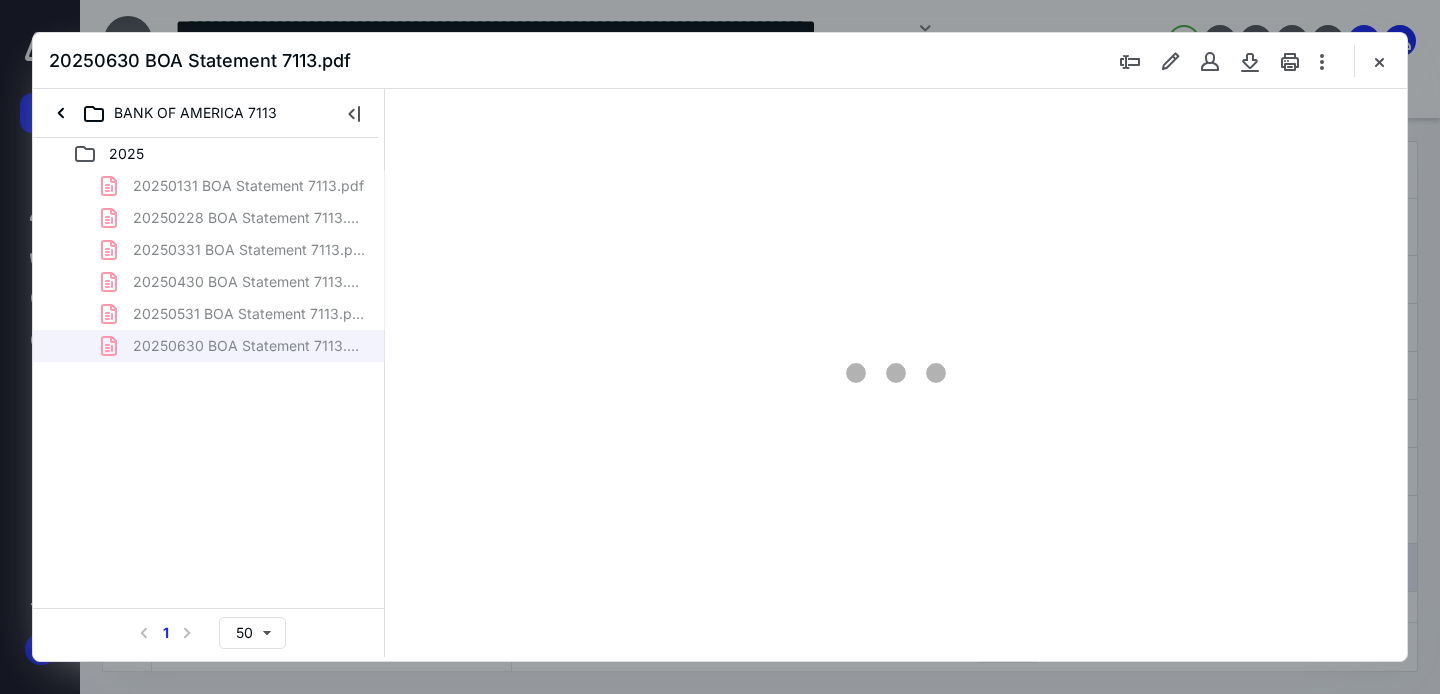 scroll, scrollTop: 0, scrollLeft: 0, axis: both 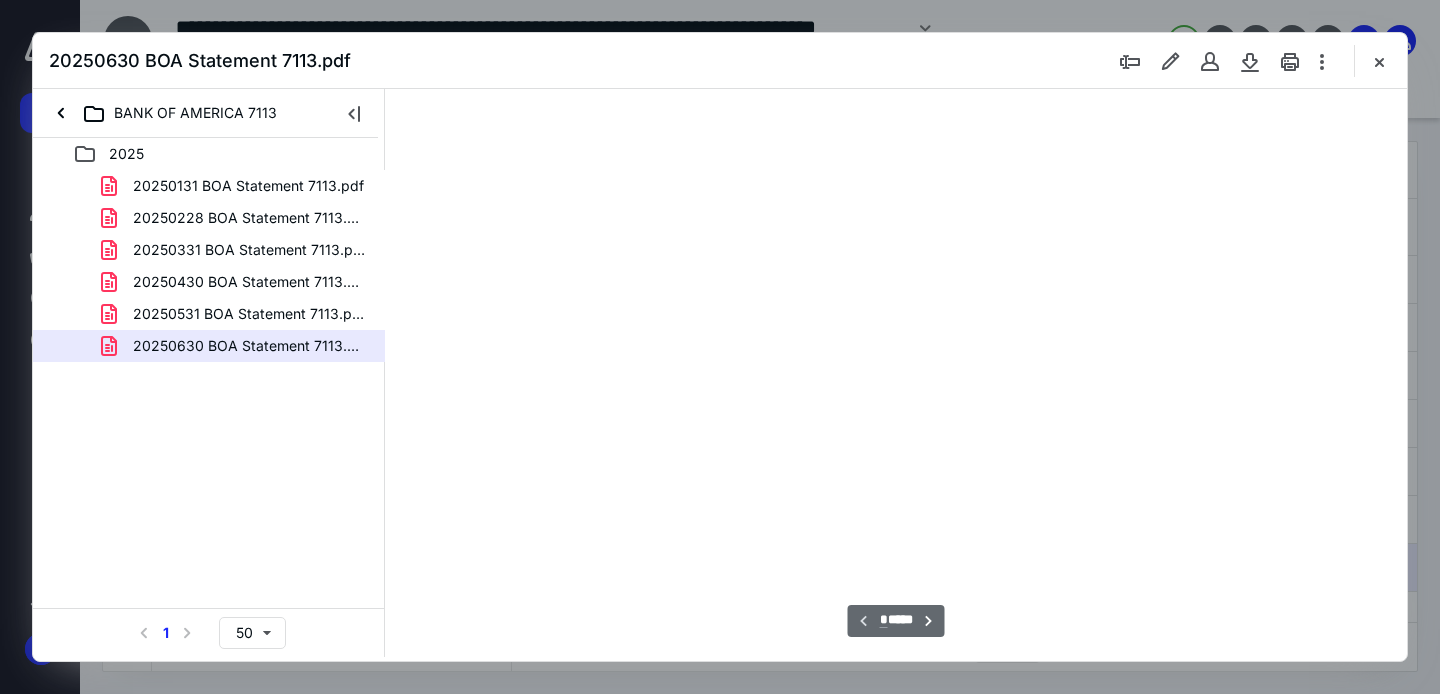 type on "62" 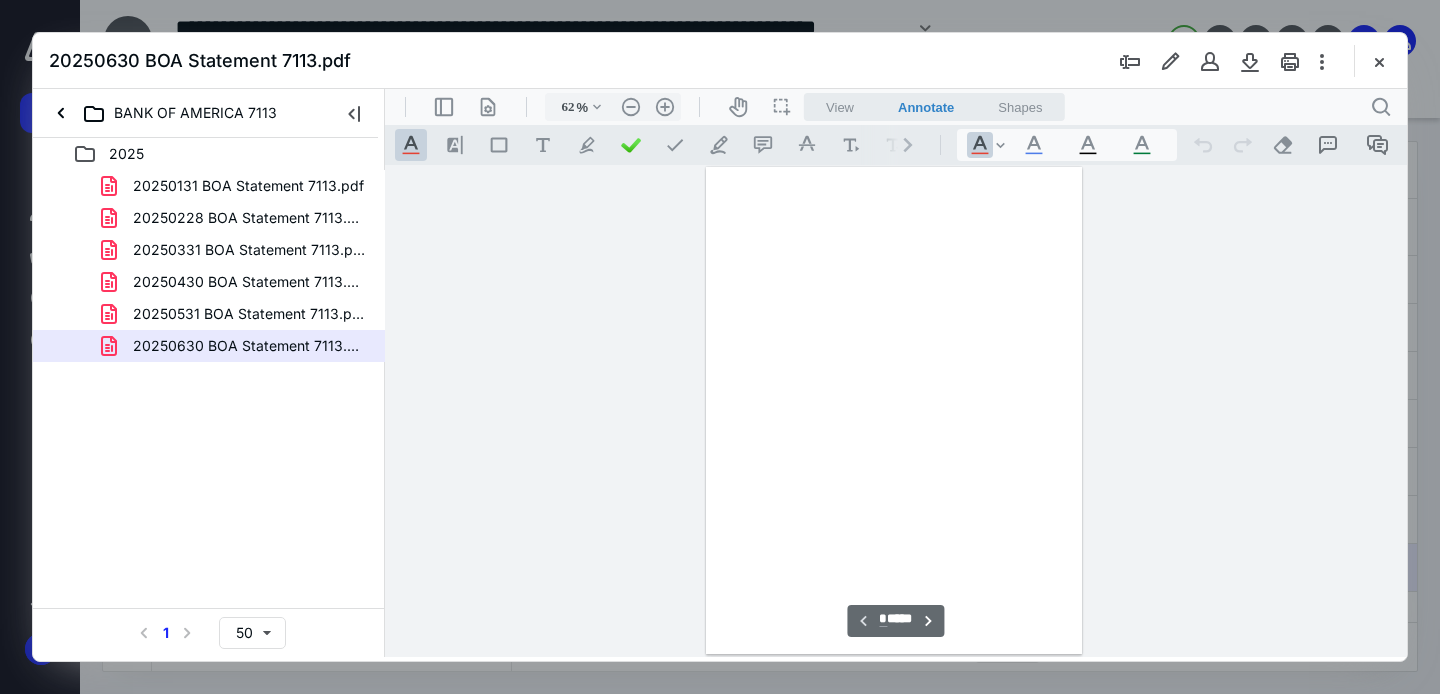 scroll, scrollTop: 78, scrollLeft: 0, axis: vertical 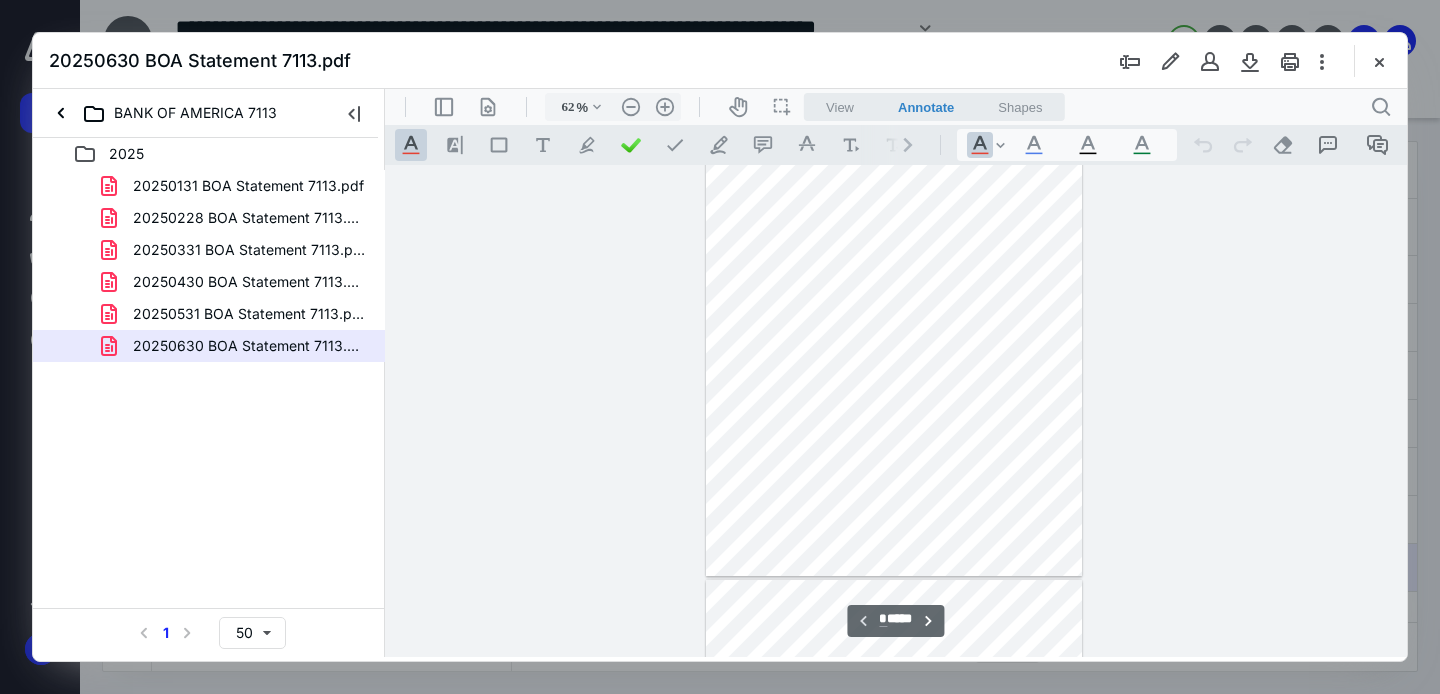 click at bounding box center [896, 411] 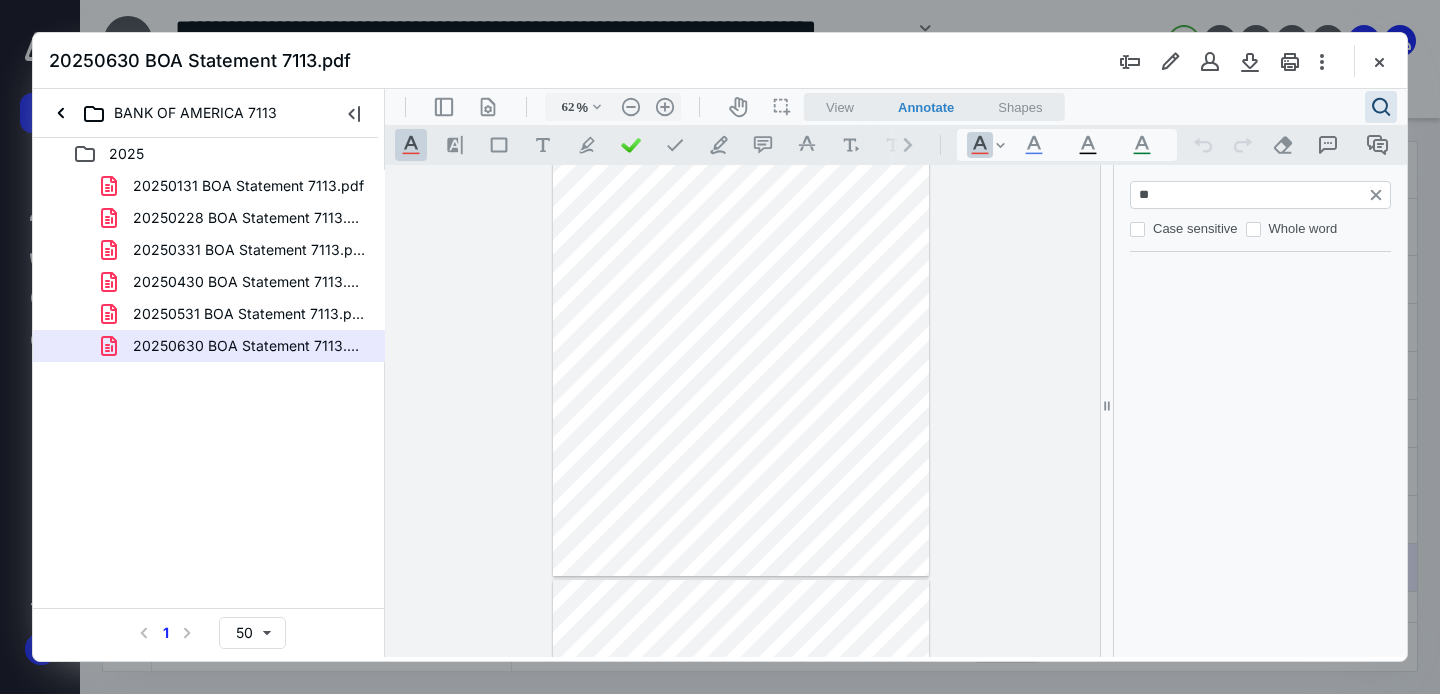 type on "***" 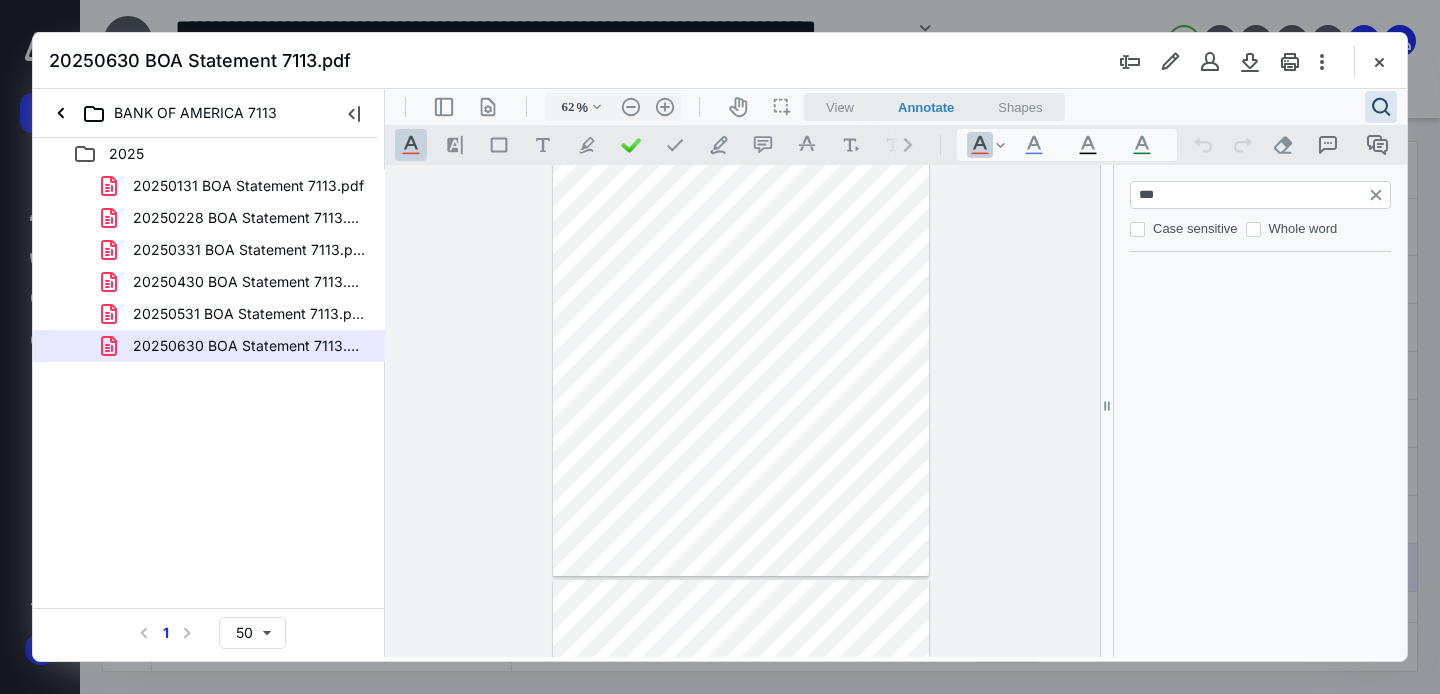 type on "*" 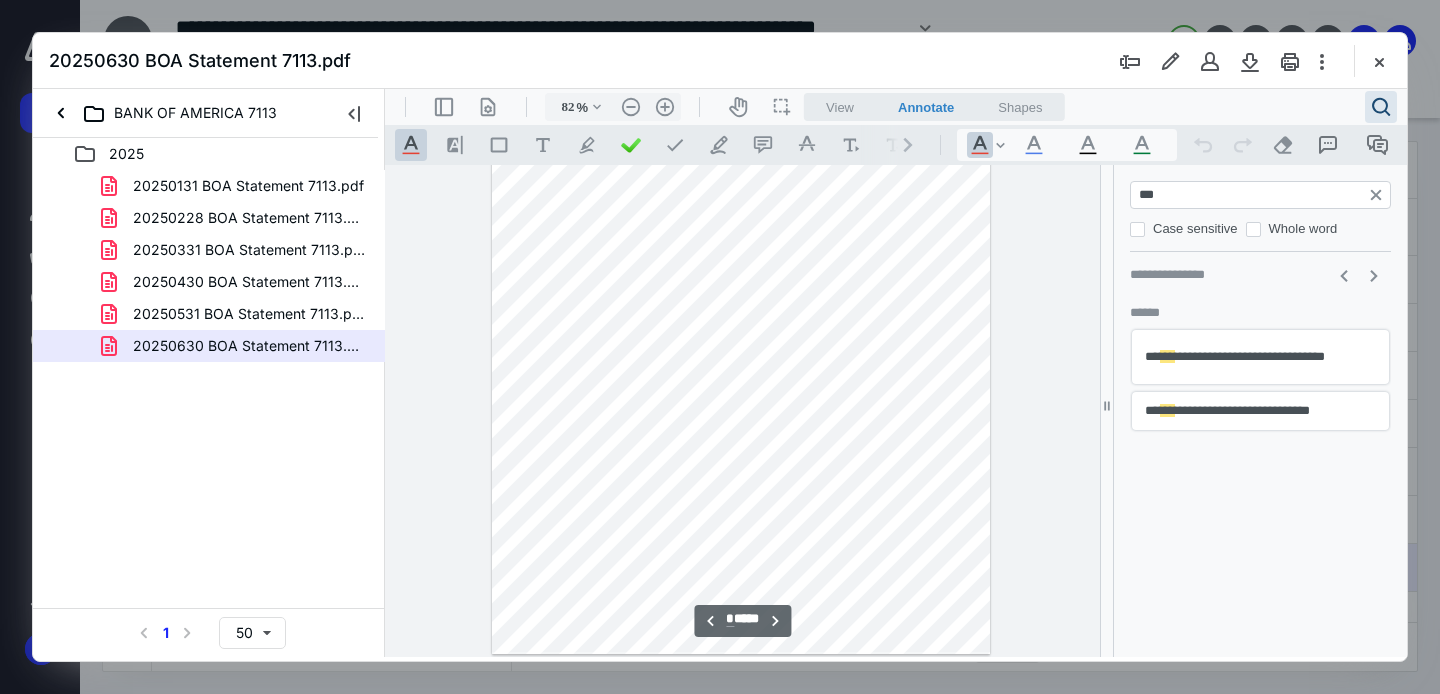scroll, scrollTop: 4482, scrollLeft: 0, axis: vertical 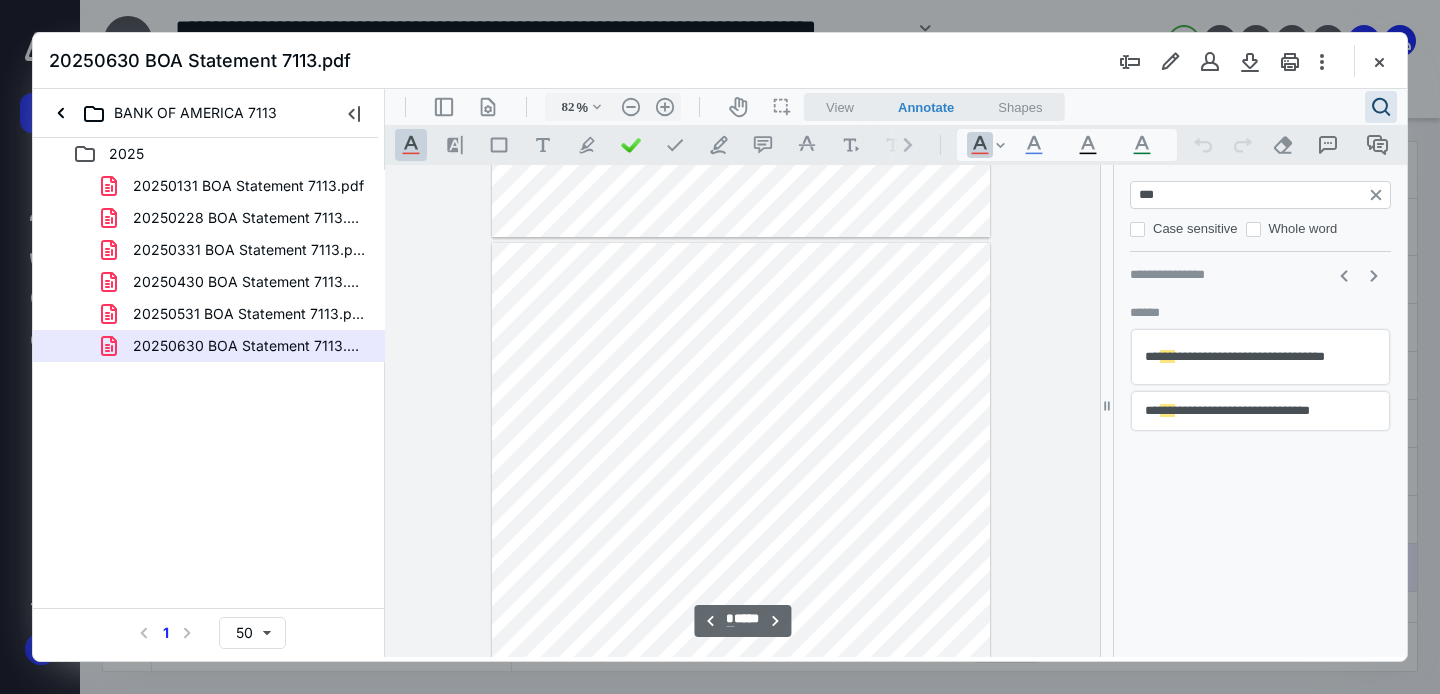 type on "357" 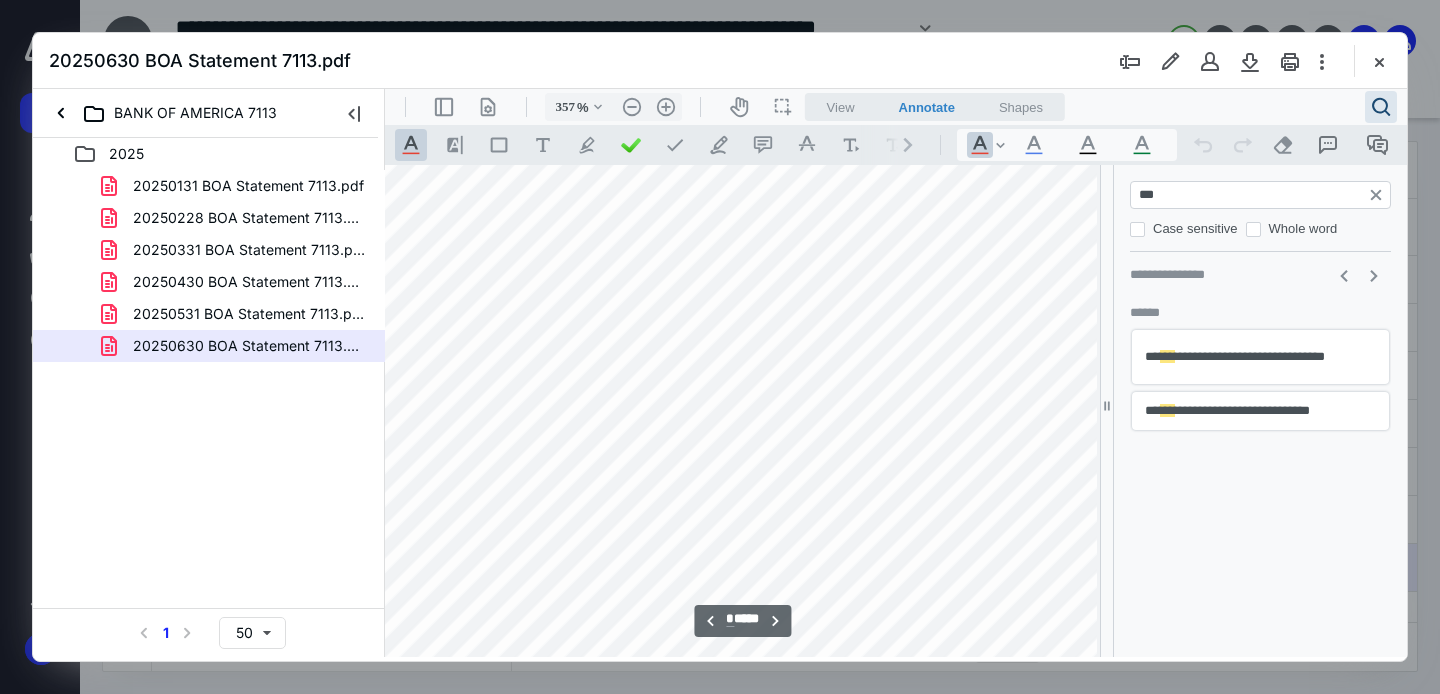 scroll, scrollTop: 20476, scrollLeft: 1167, axis: both 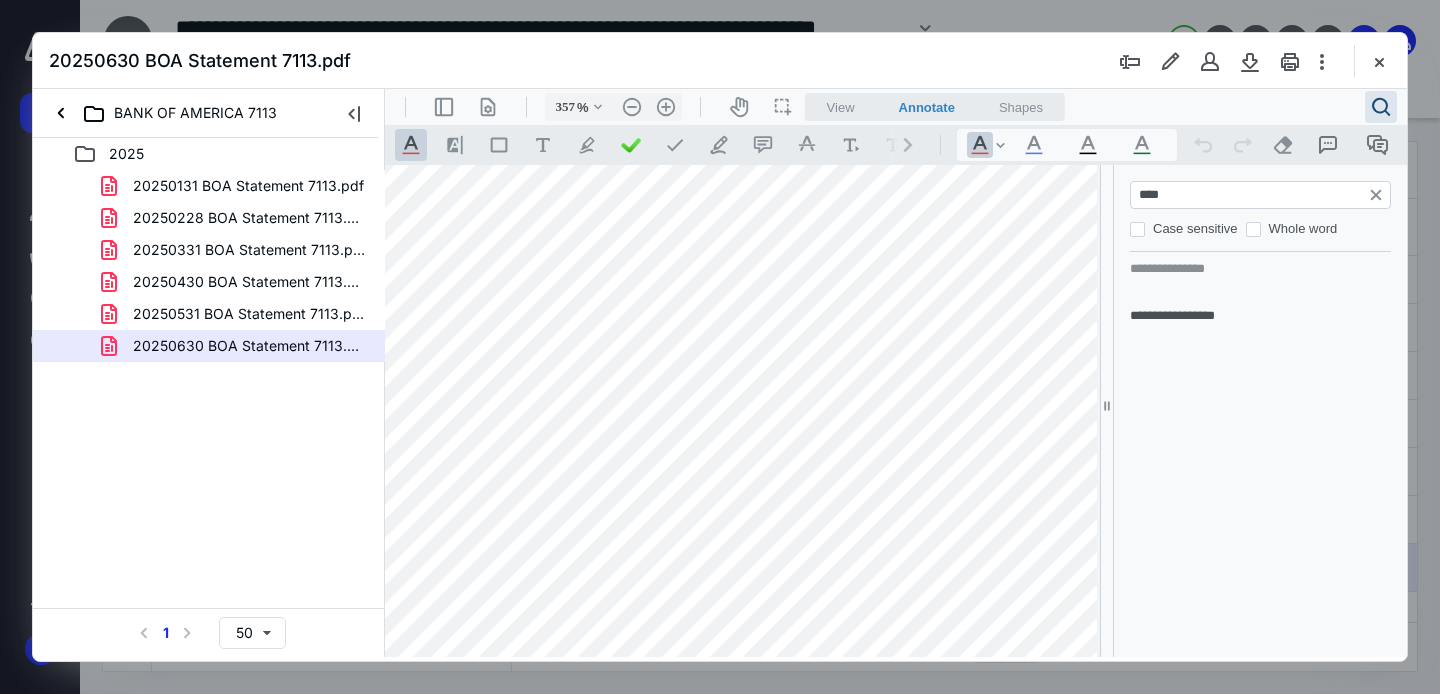 type on "***" 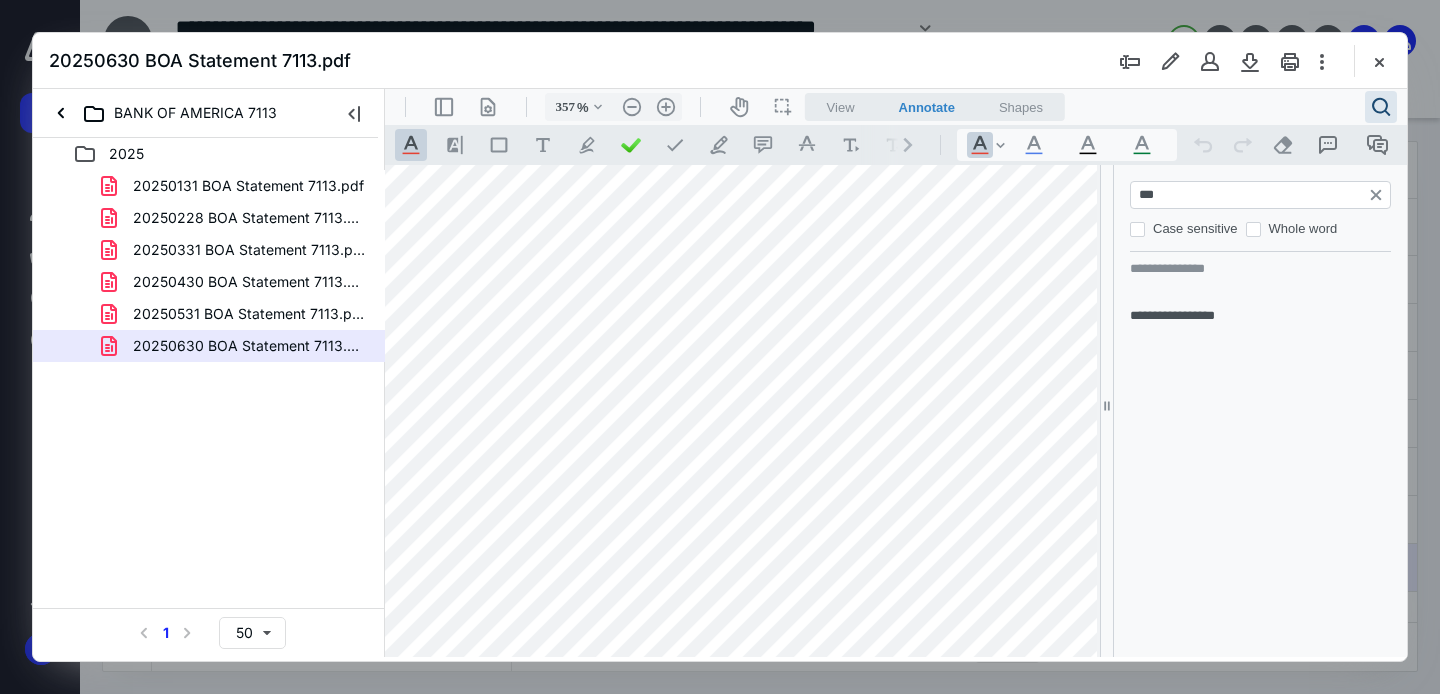 type on "*" 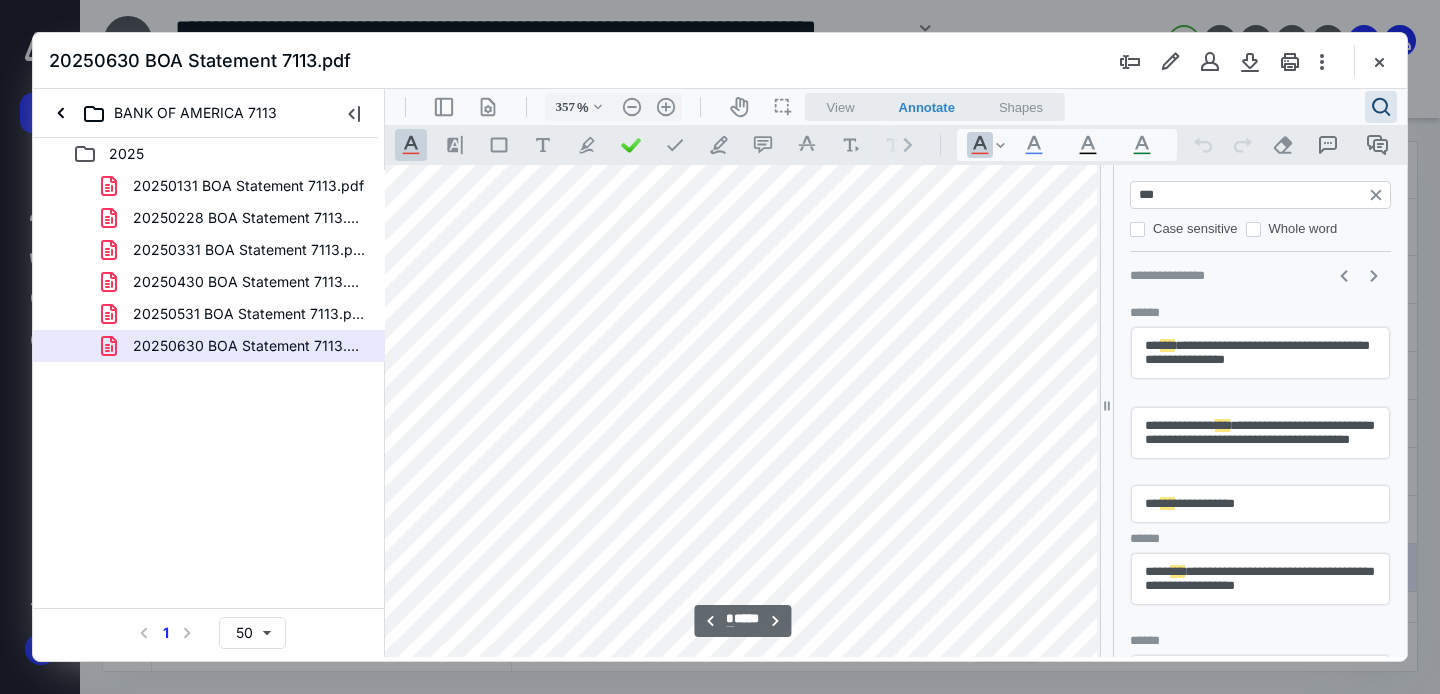 scroll, scrollTop: 19212, scrollLeft: 616, axis: both 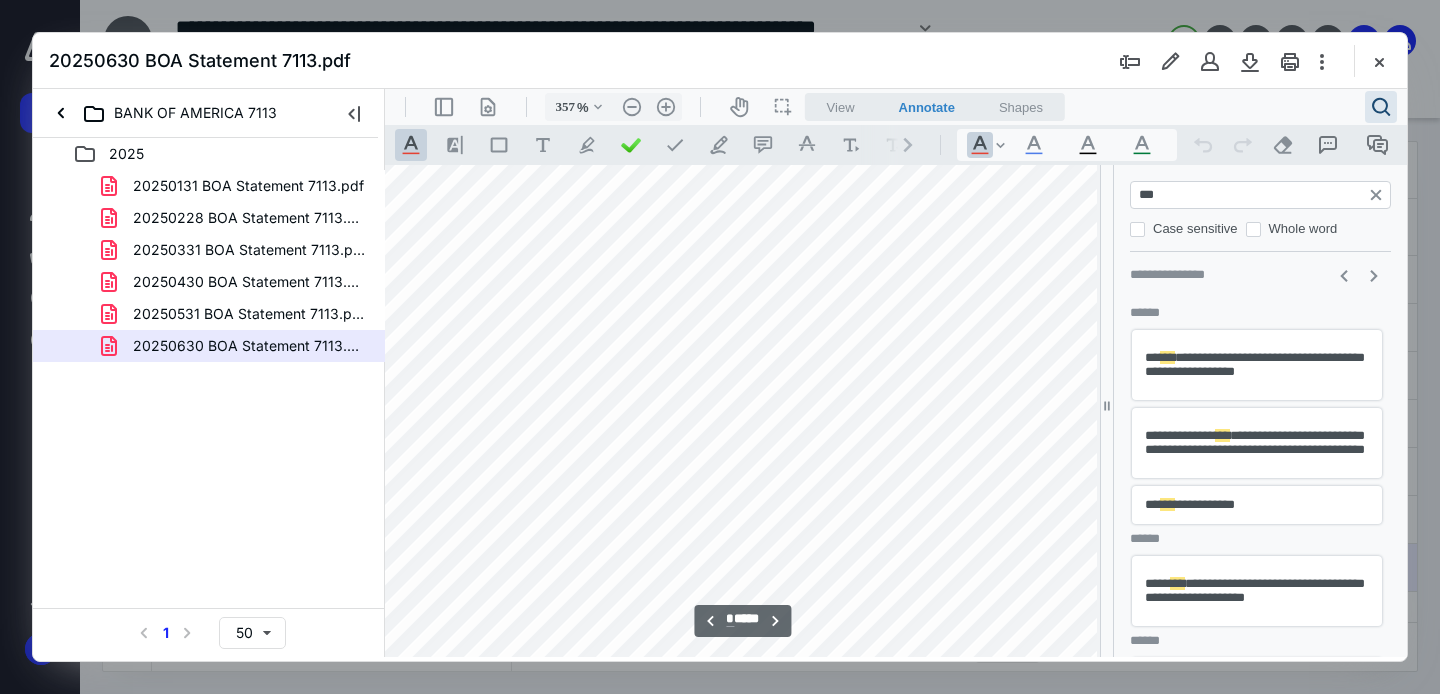 type on "82" 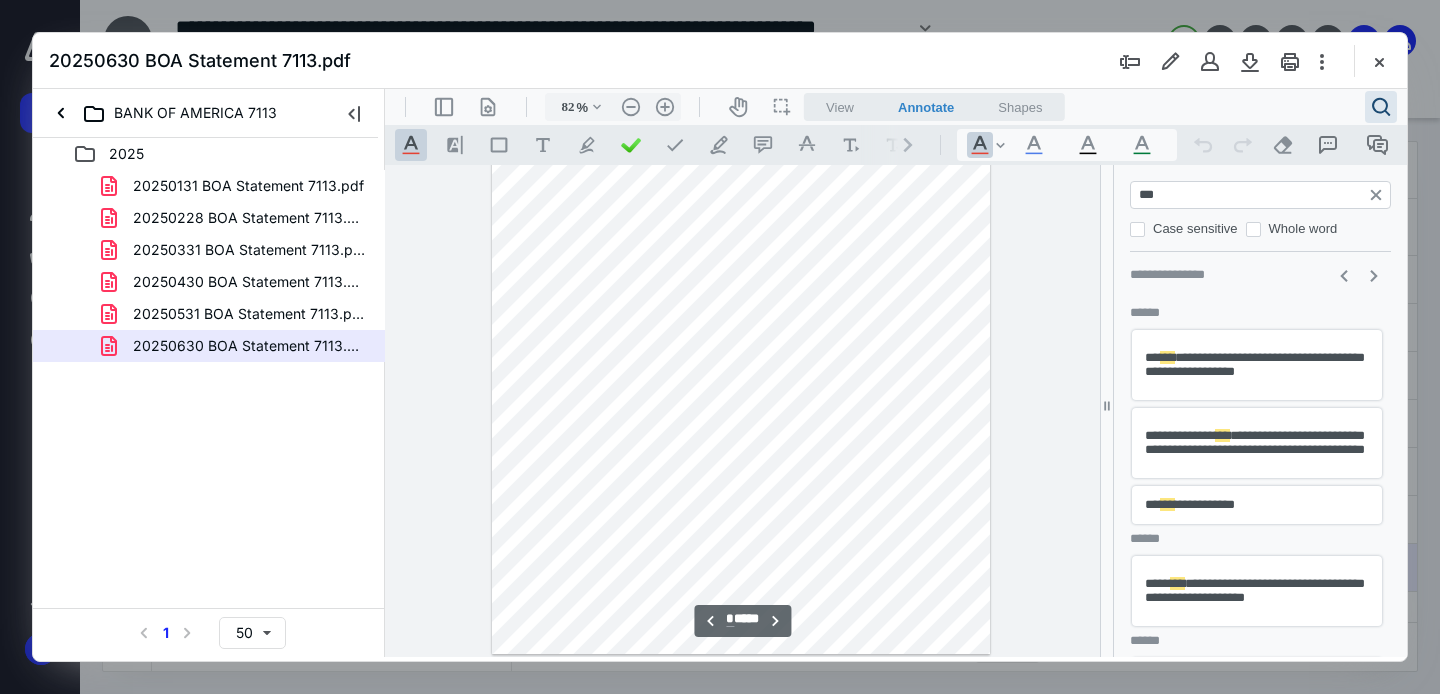 scroll, scrollTop: 4344, scrollLeft: 0, axis: vertical 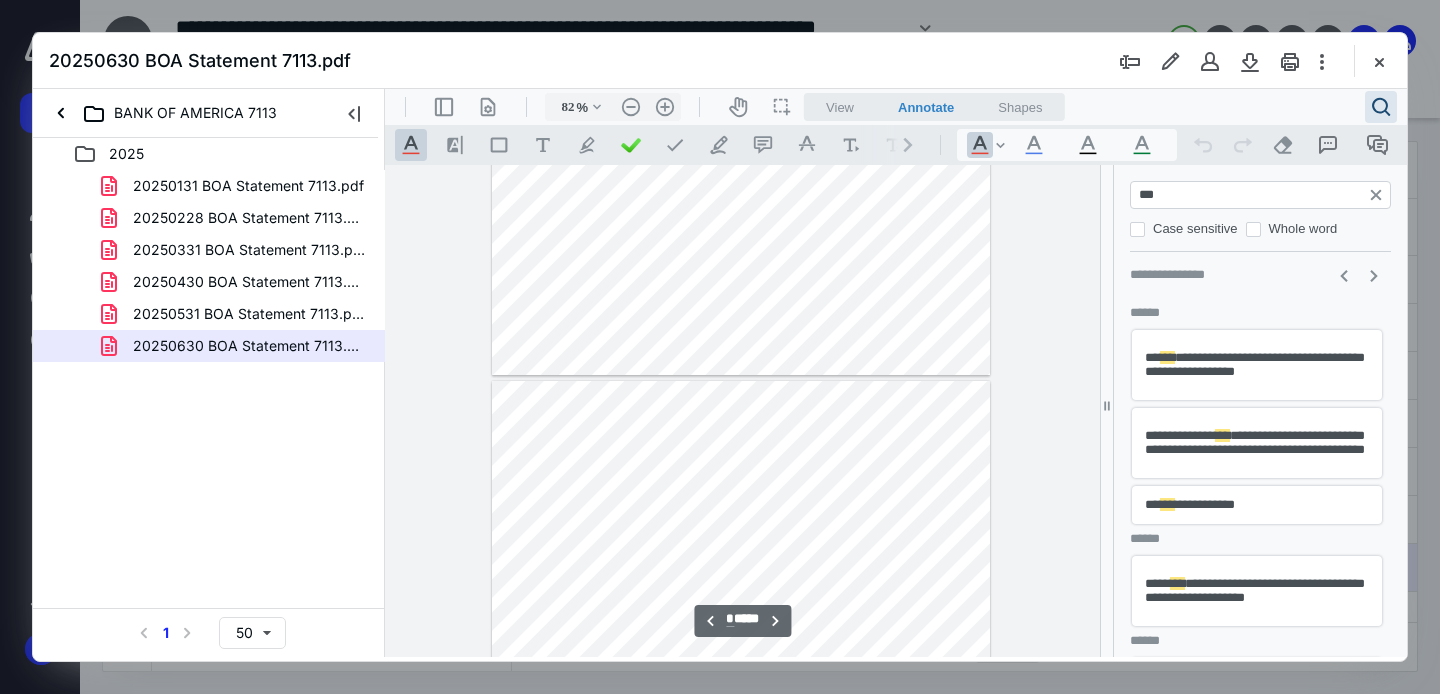 type on "***" 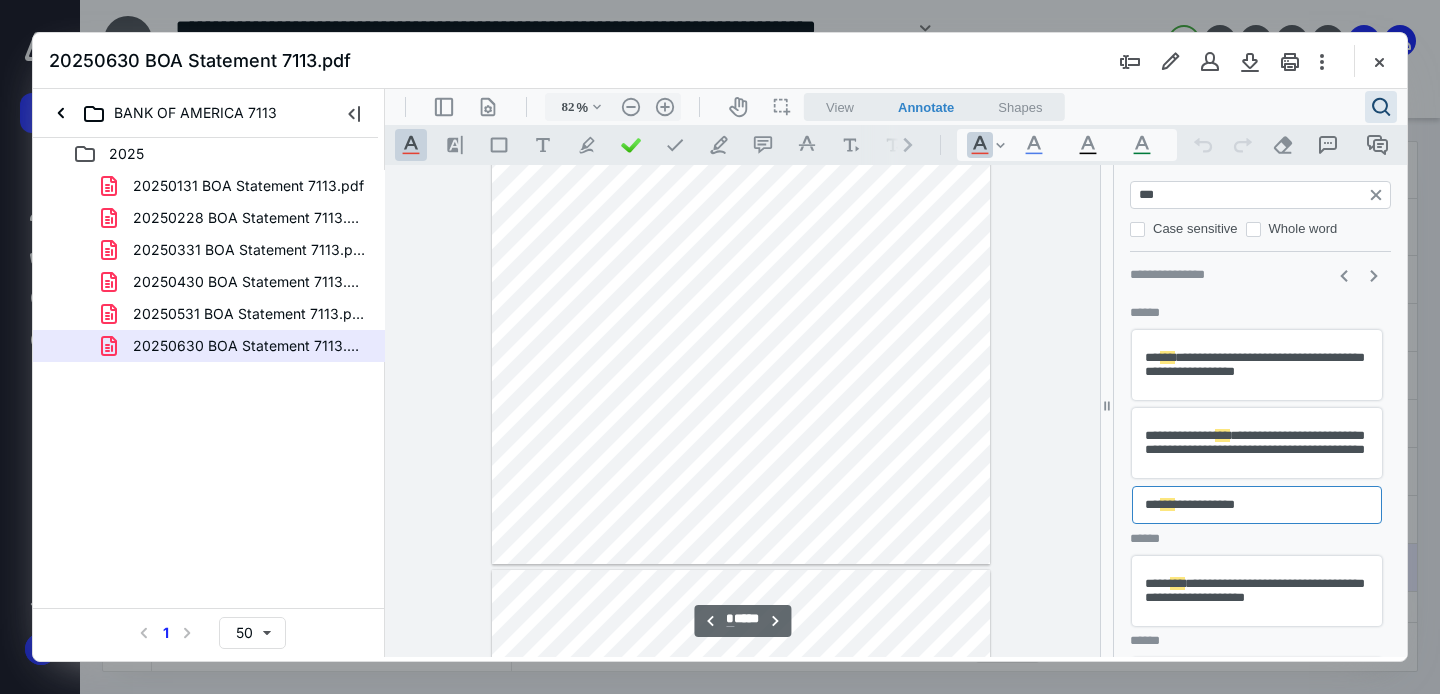 scroll, scrollTop: 3506, scrollLeft: 0, axis: vertical 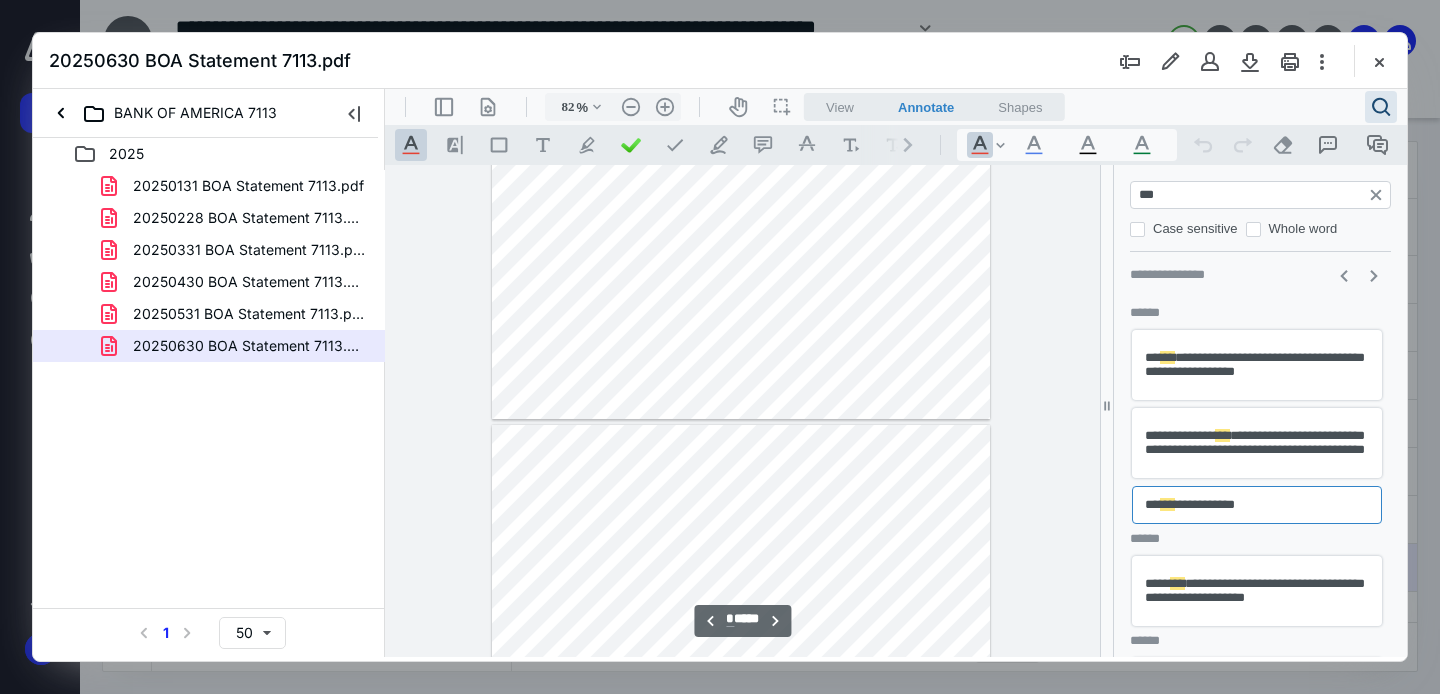 type on "*" 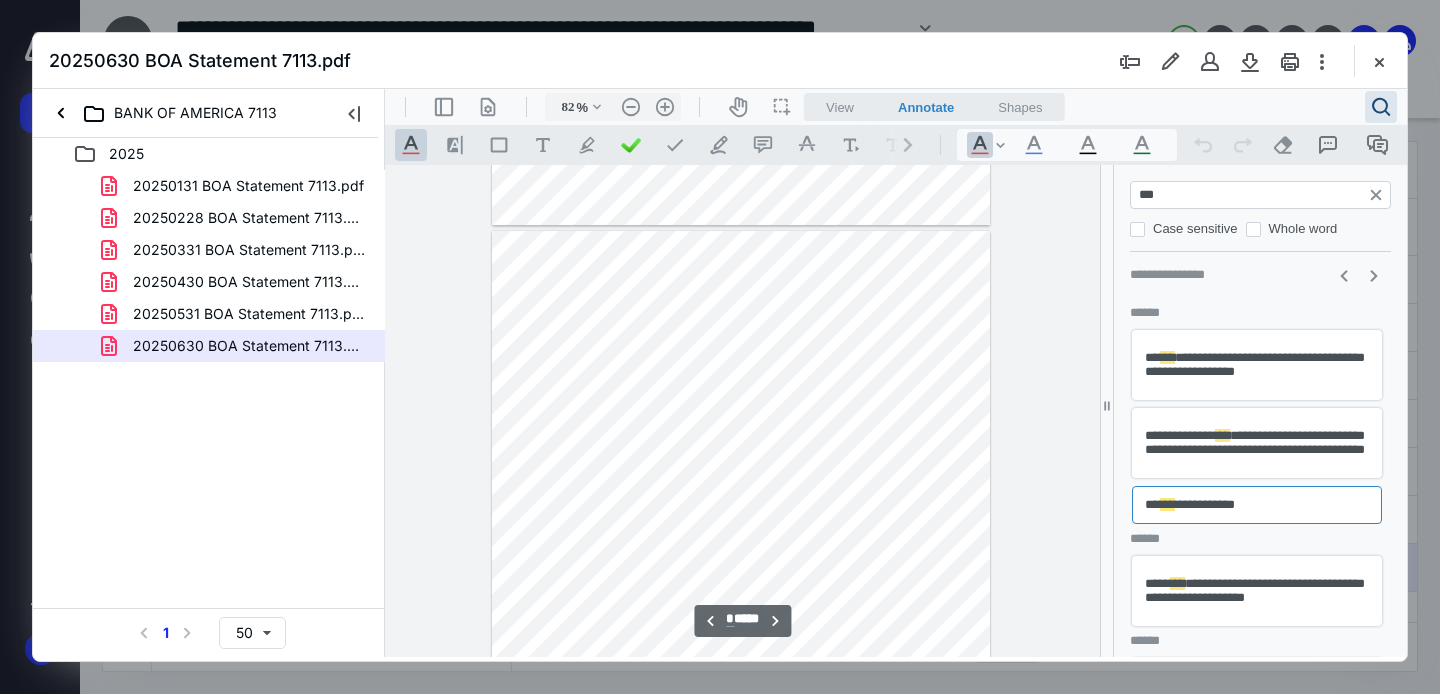 scroll, scrollTop: 1889, scrollLeft: 0, axis: vertical 